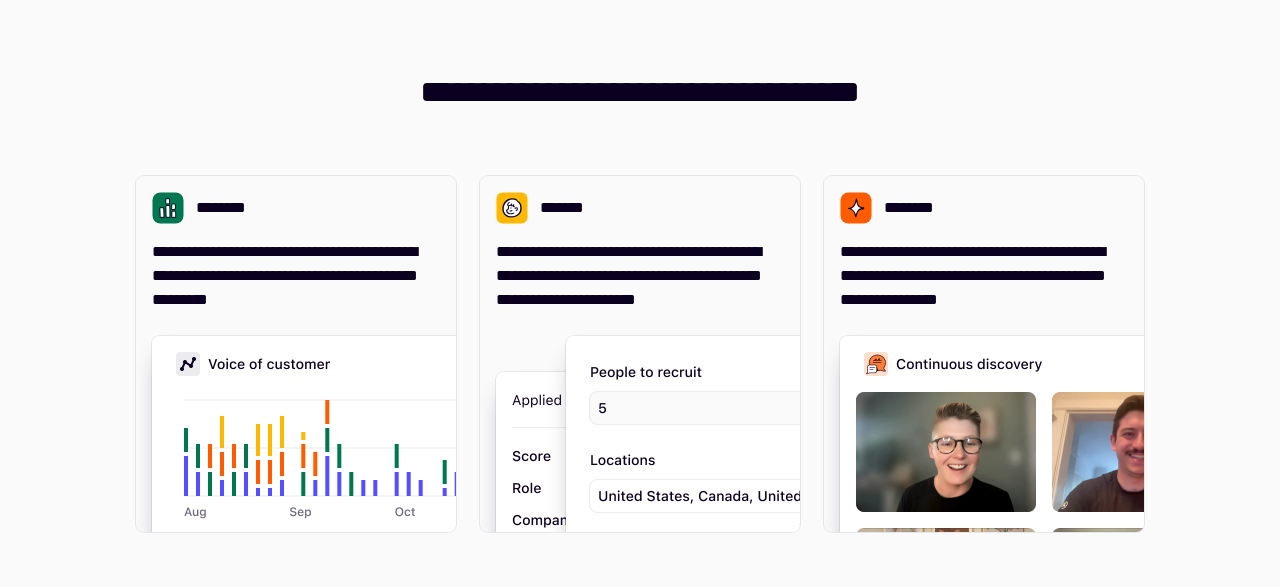 scroll, scrollTop: 0, scrollLeft: 0, axis: both 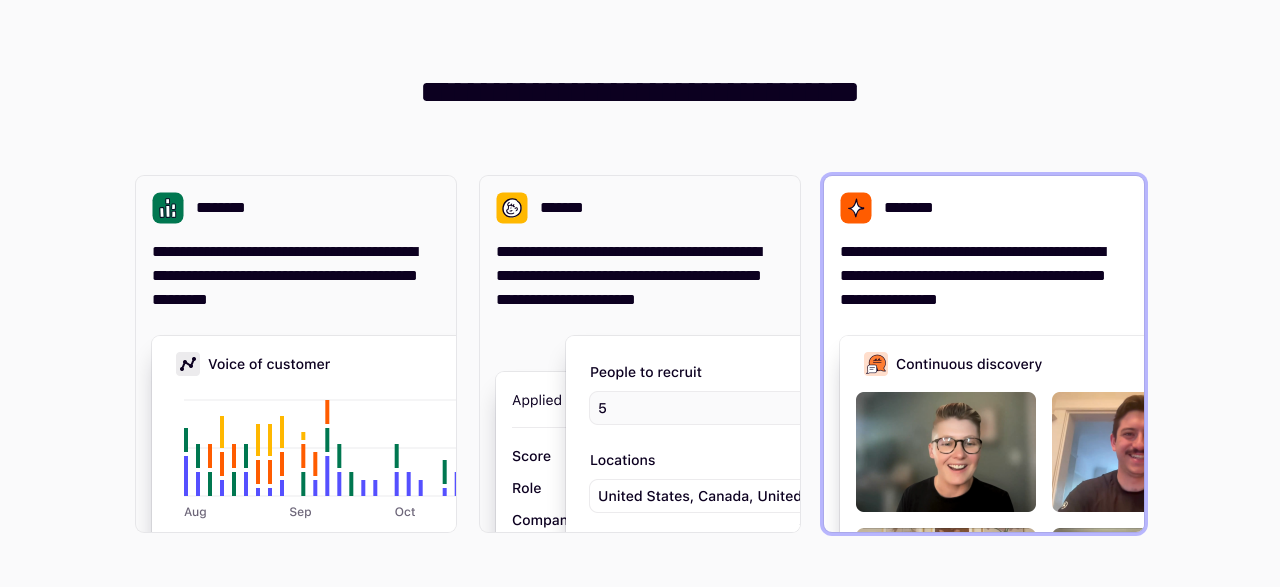 click on "**********" at bounding box center [984, 276] 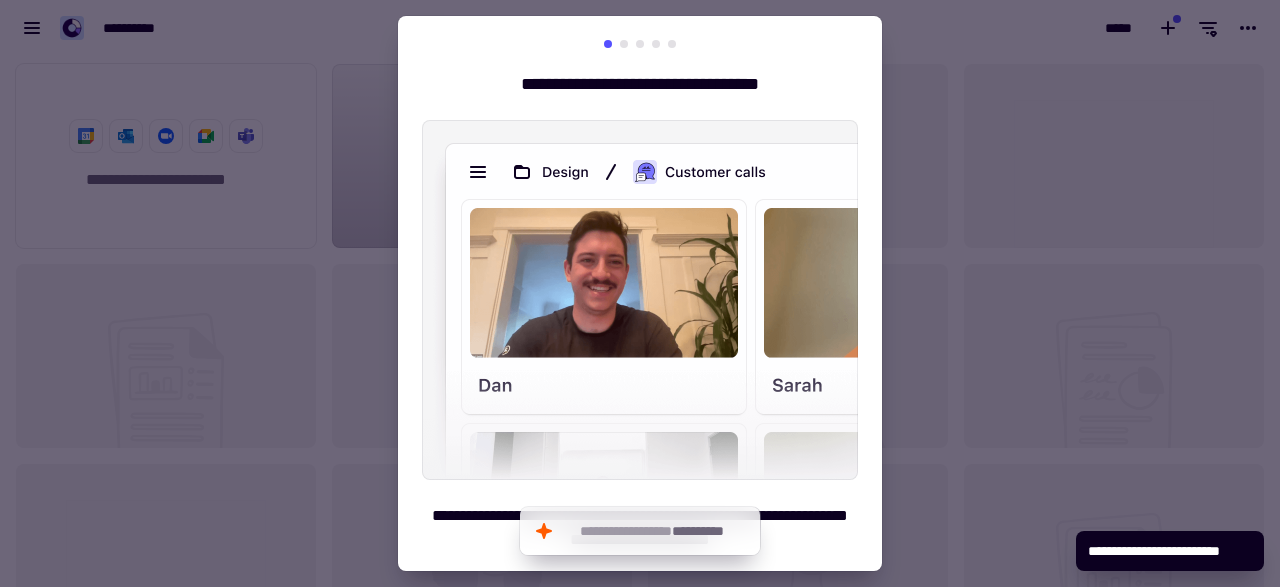 scroll, scrollTop: 1, scrollLeft: 1, axis: both 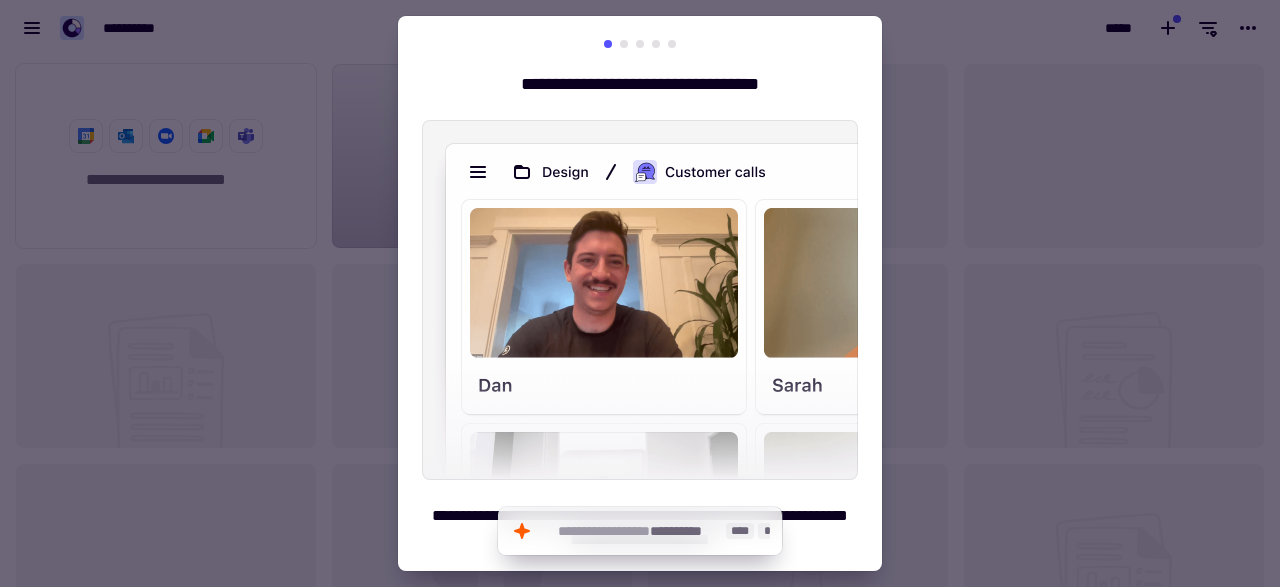 click on "**********" 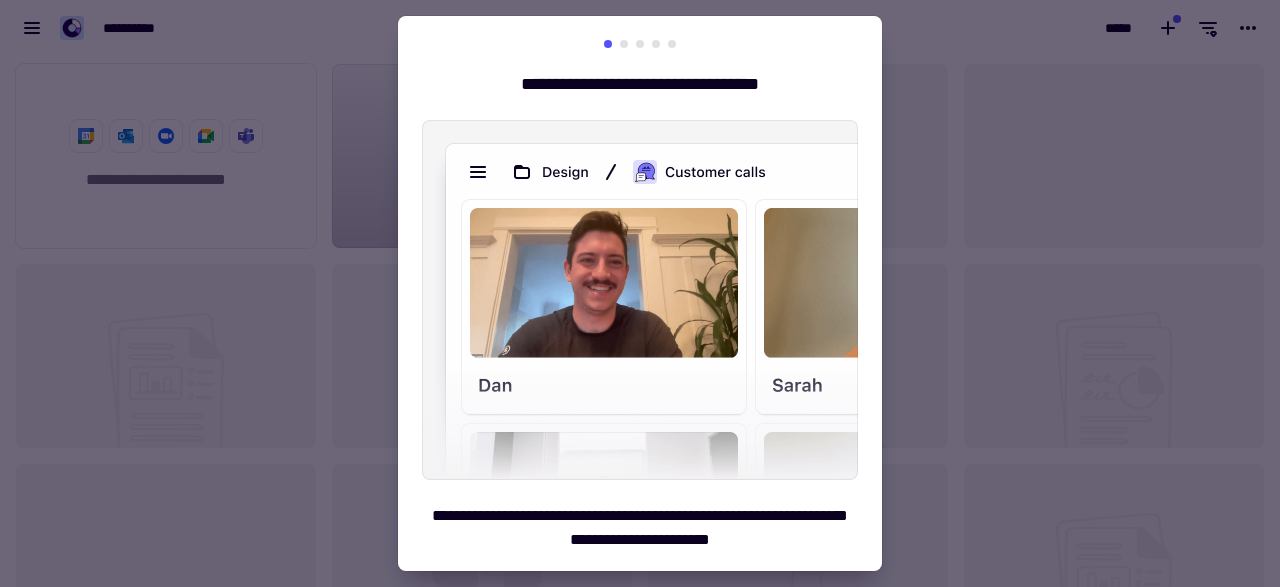 click at bounding box center [640, 300] 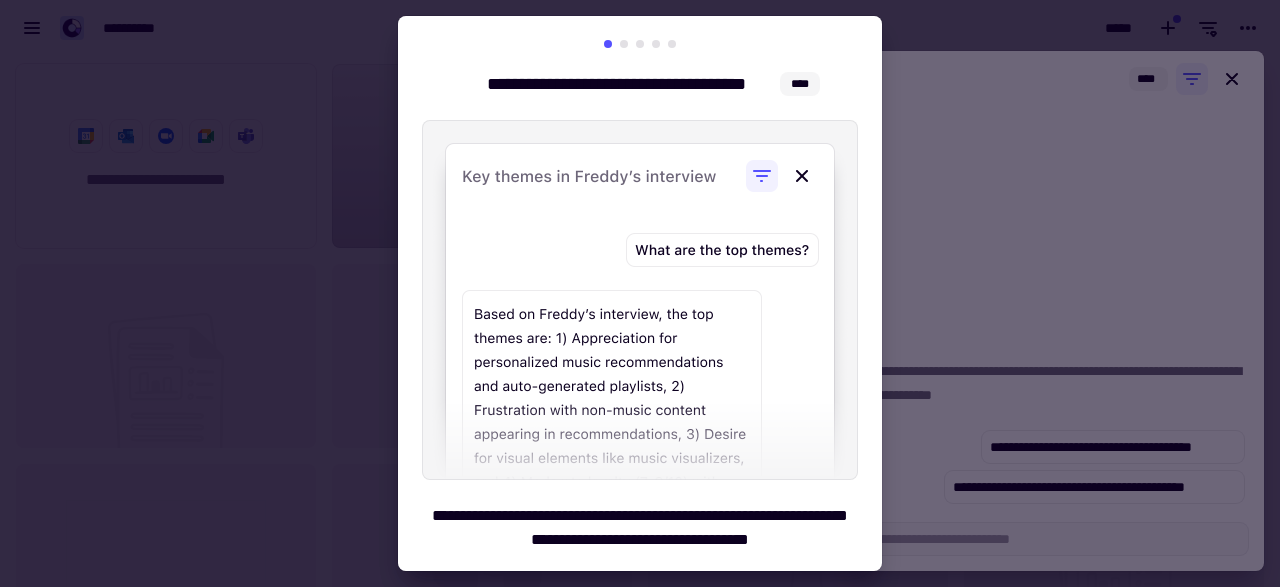 click at bounding box center (640, 300) 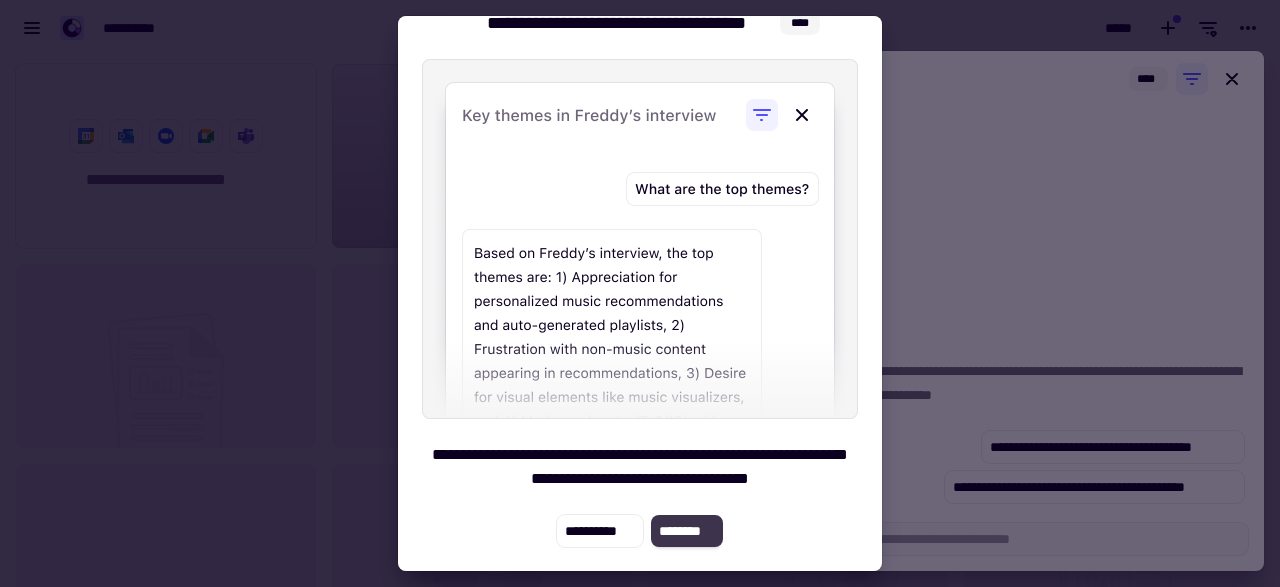 click on "********" 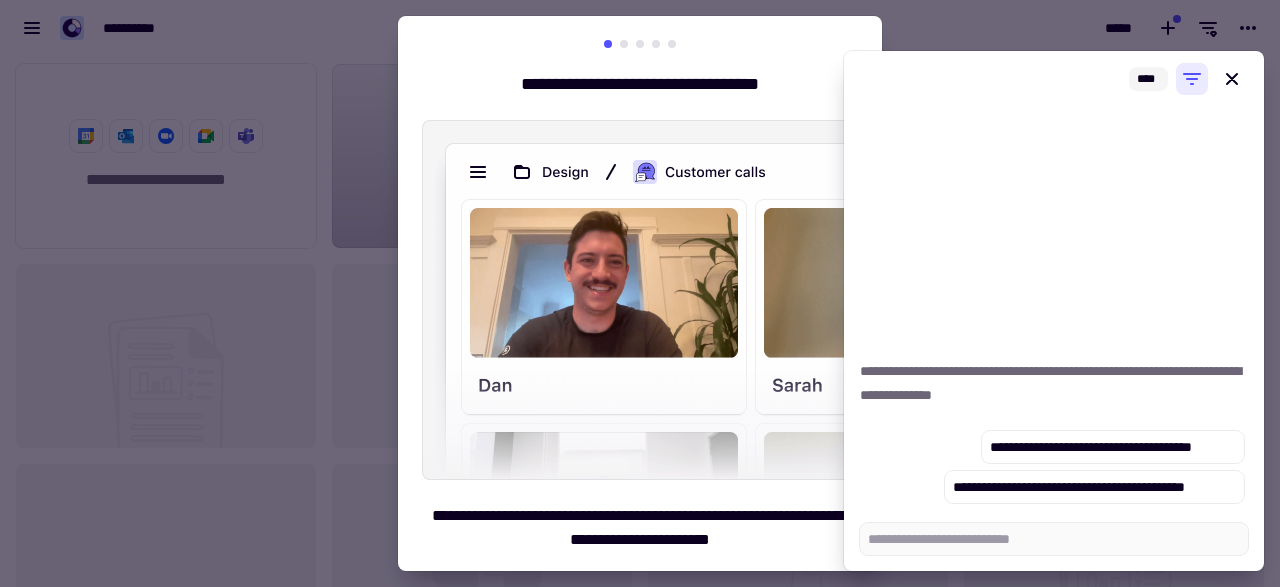 click 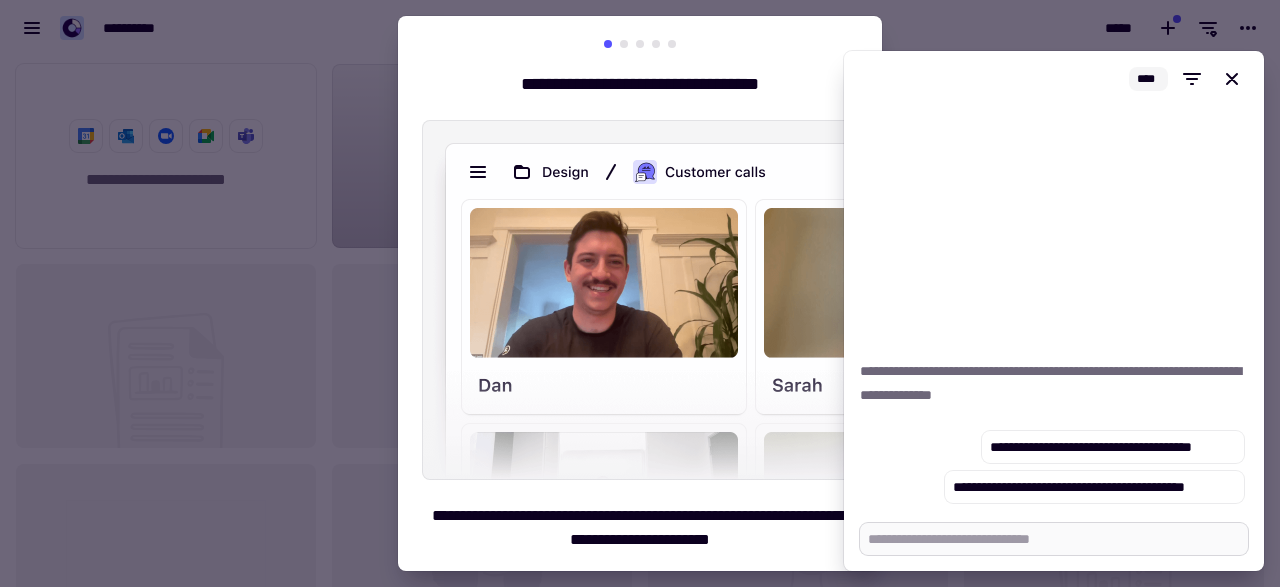 click at bounding box center [1054, 539] 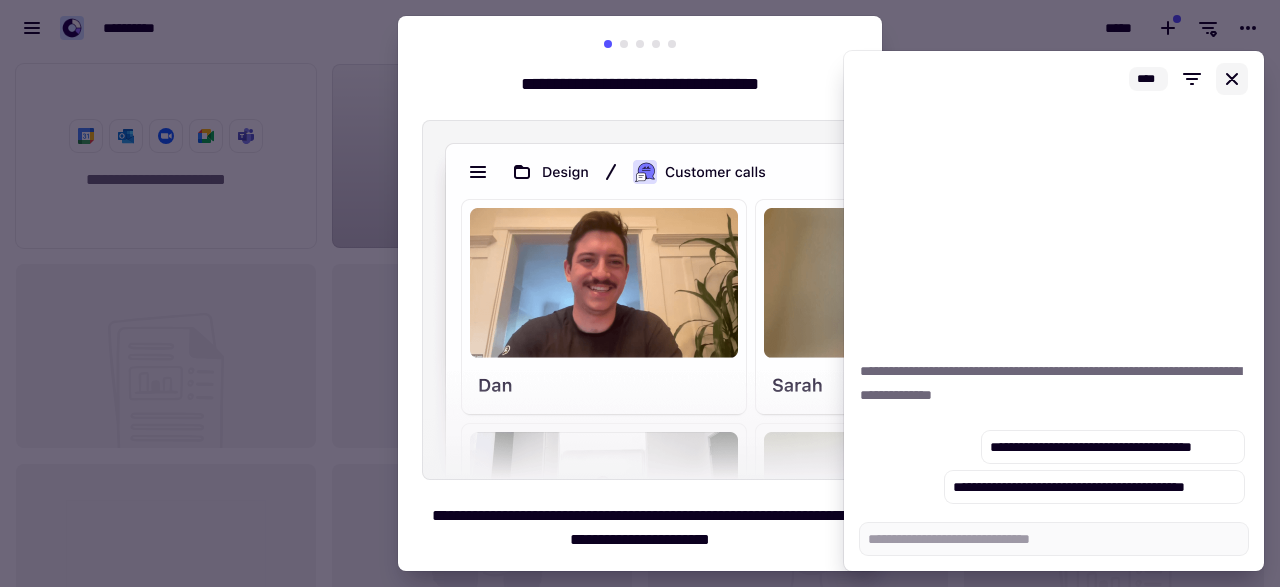 click 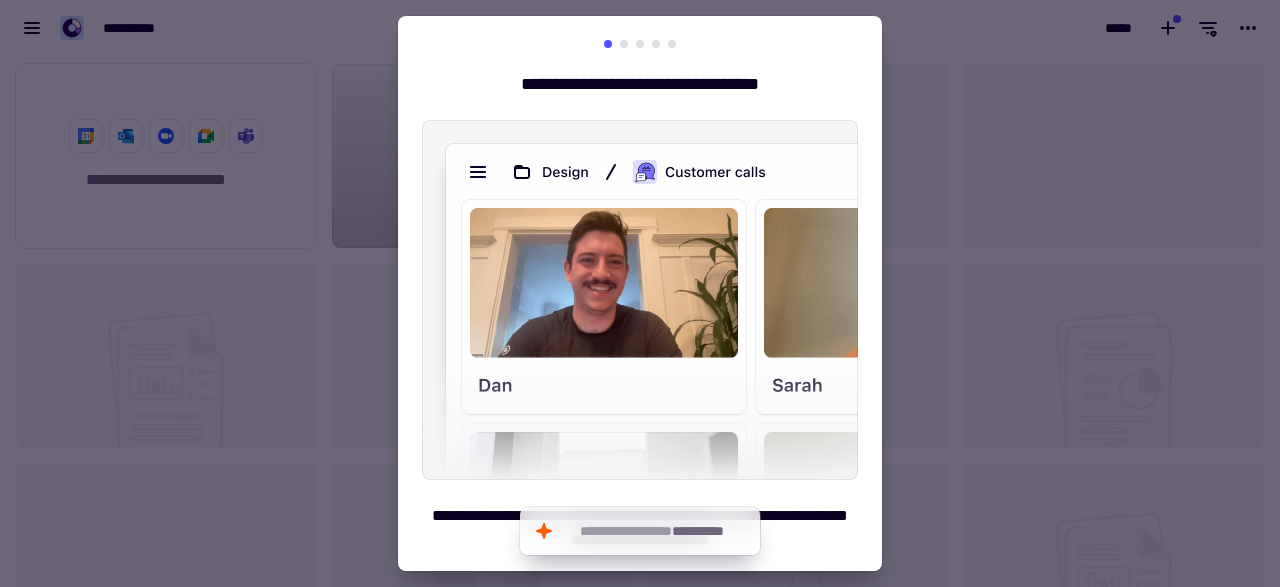 click at bounding box center [640, 293] 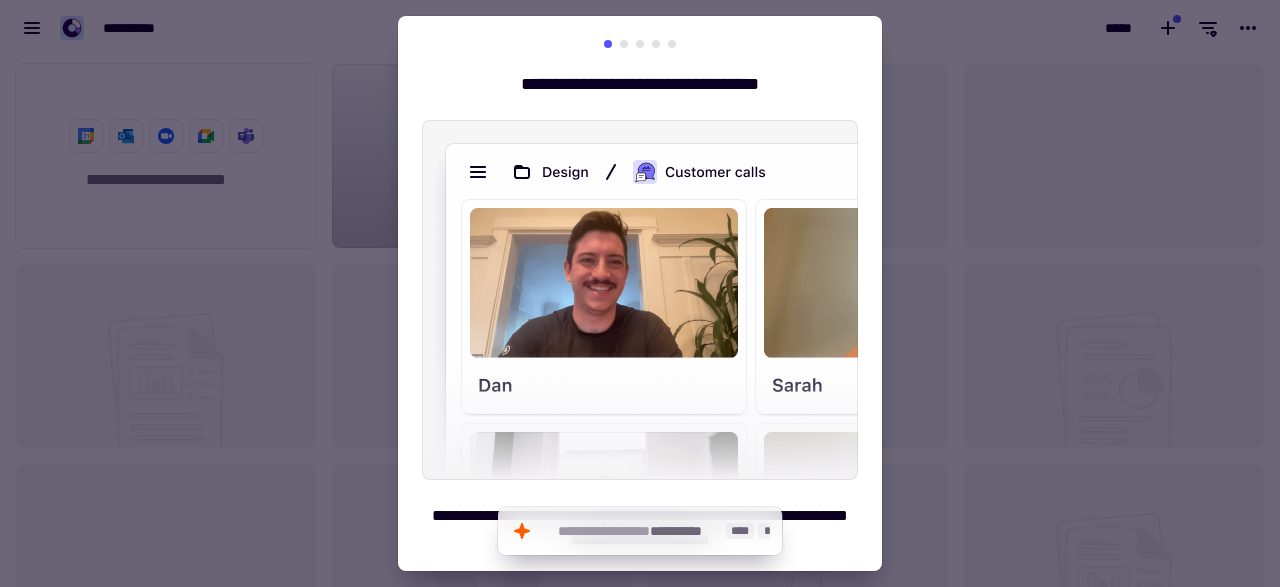 click on "**********" 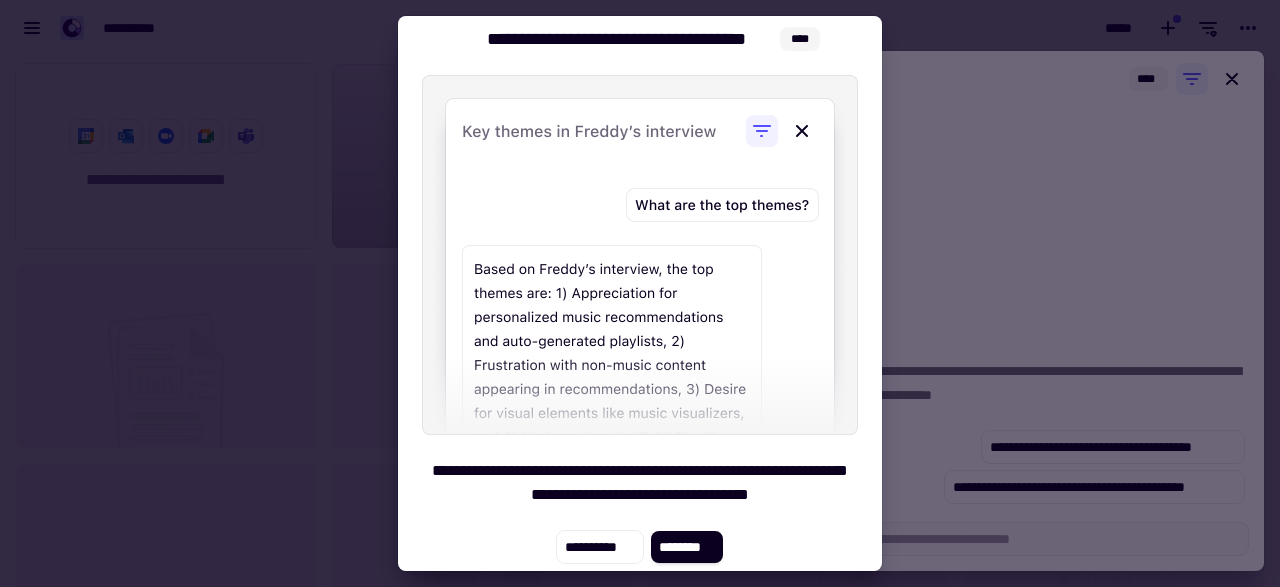scroll, scrollTop: 58, scrollLeft: 0, axis: vertical 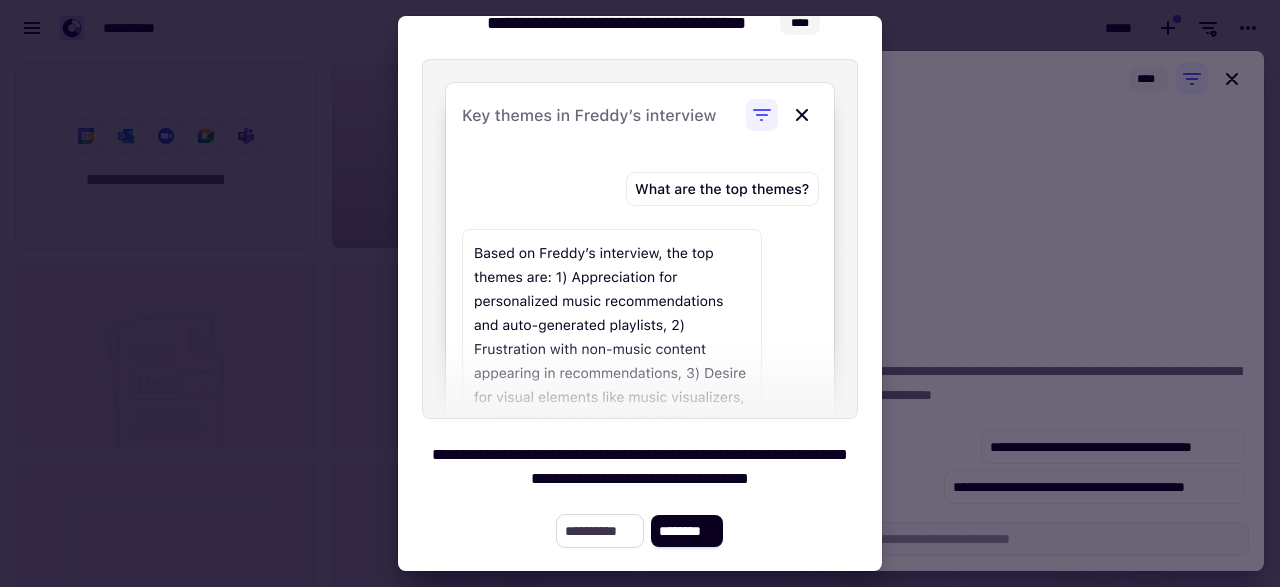 click on "**********" 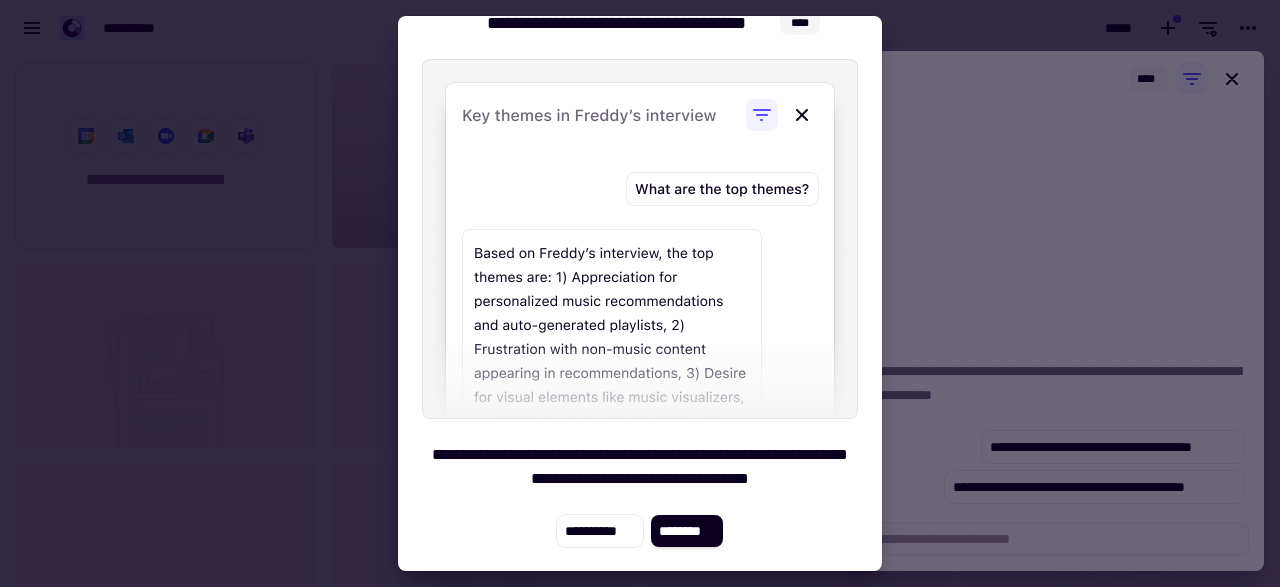 click at bounding box center [640, 239] 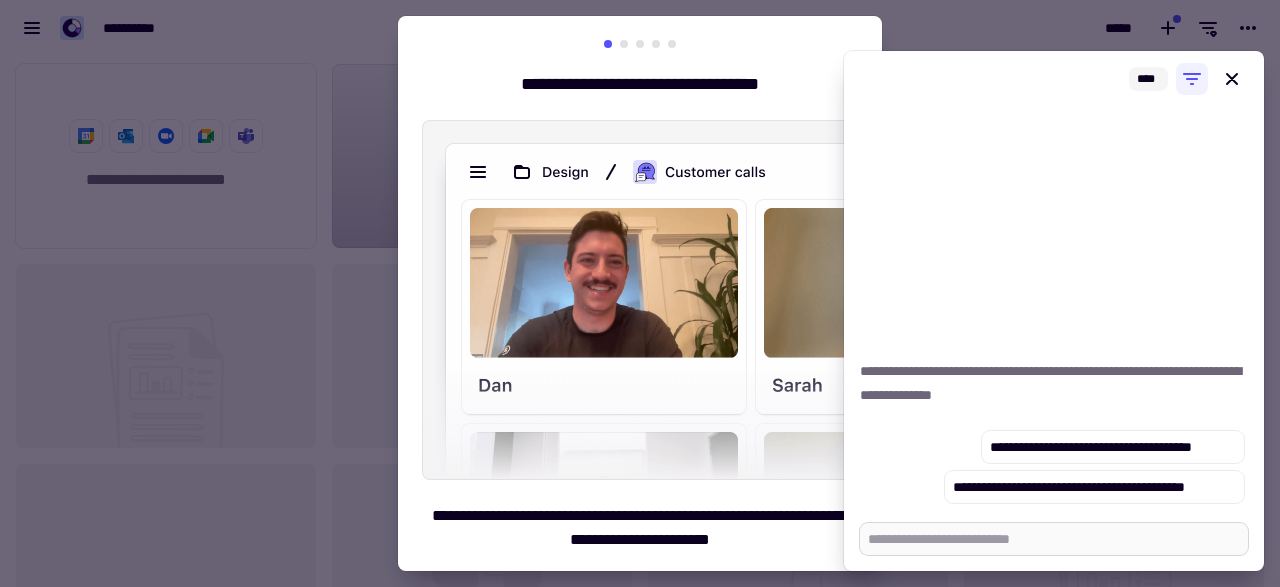 click at bounding box center [1054, 539] 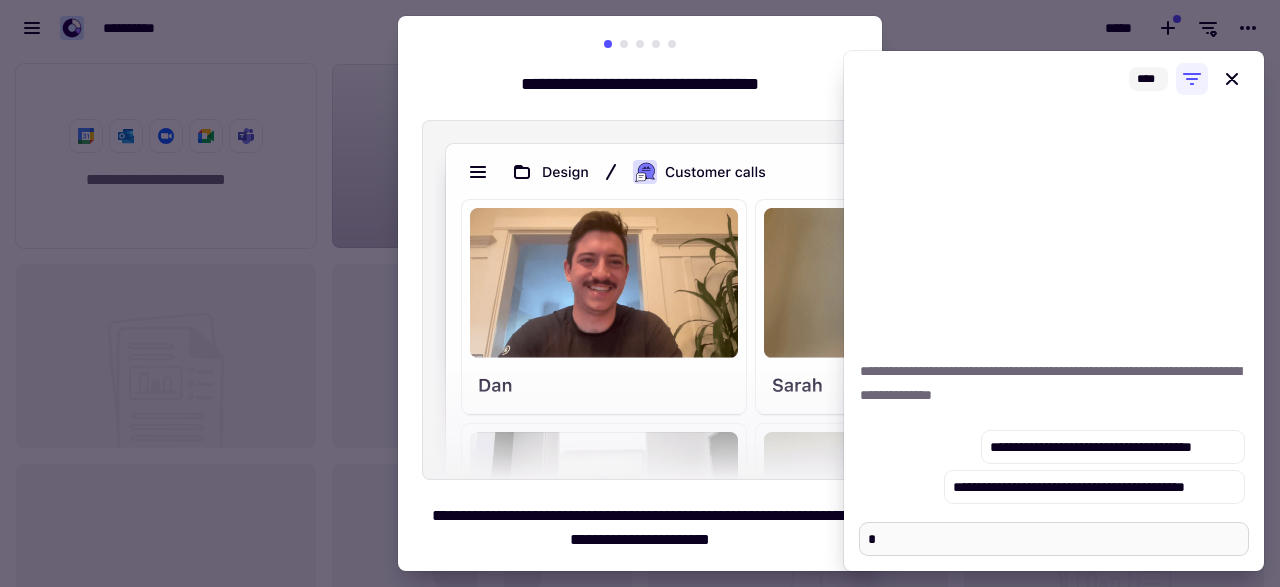 type on "*" 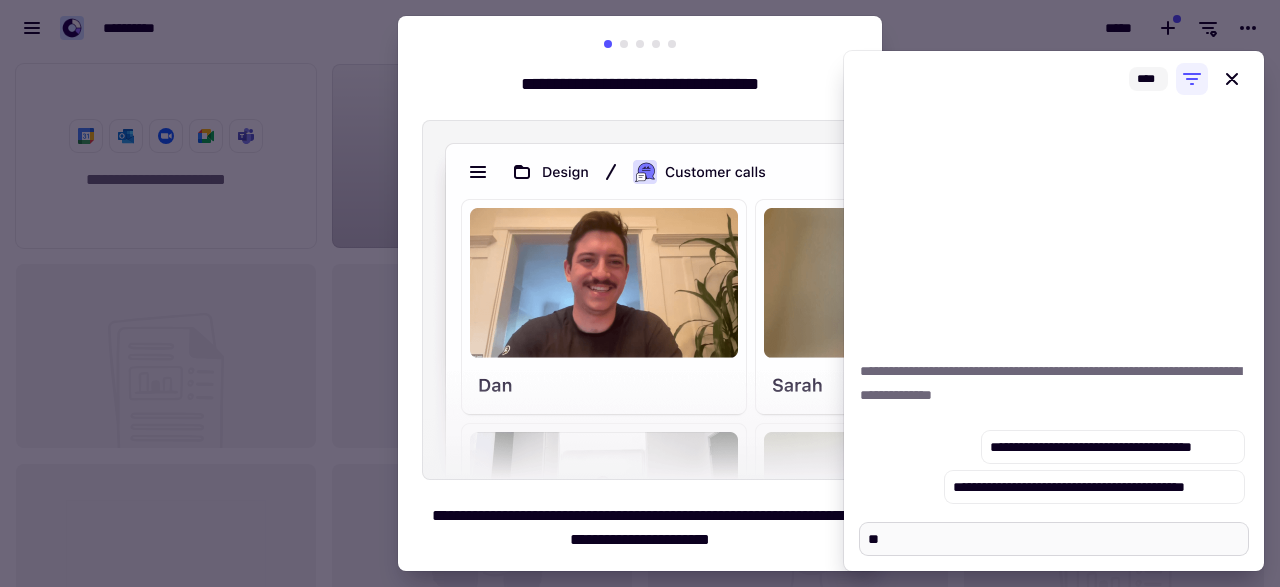 type on "*" 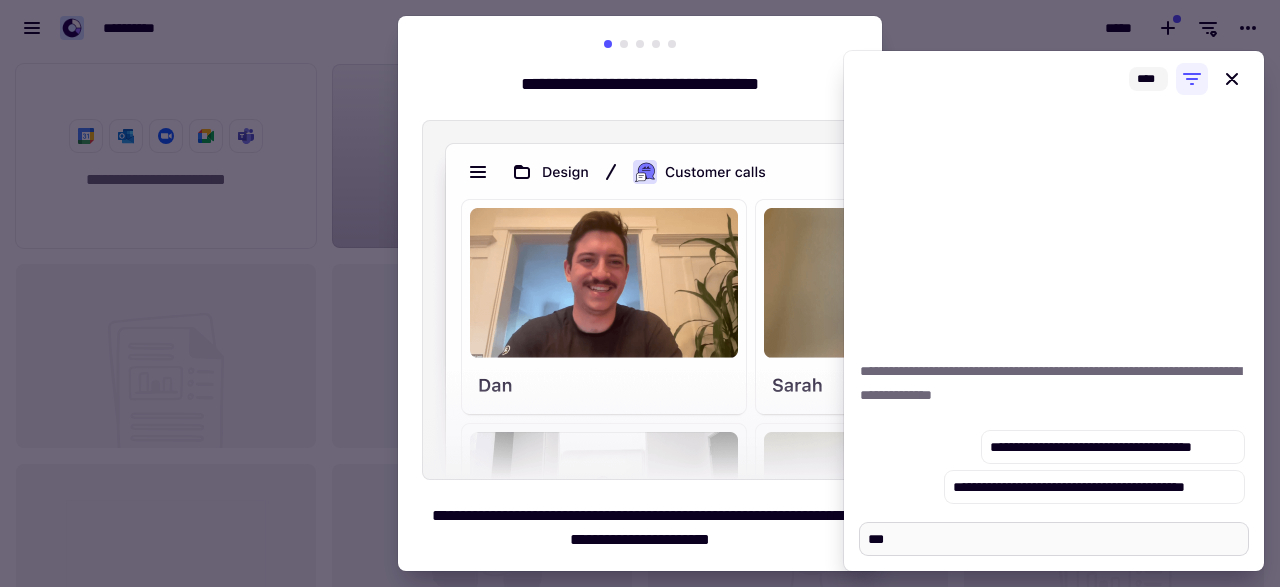 type on "*" 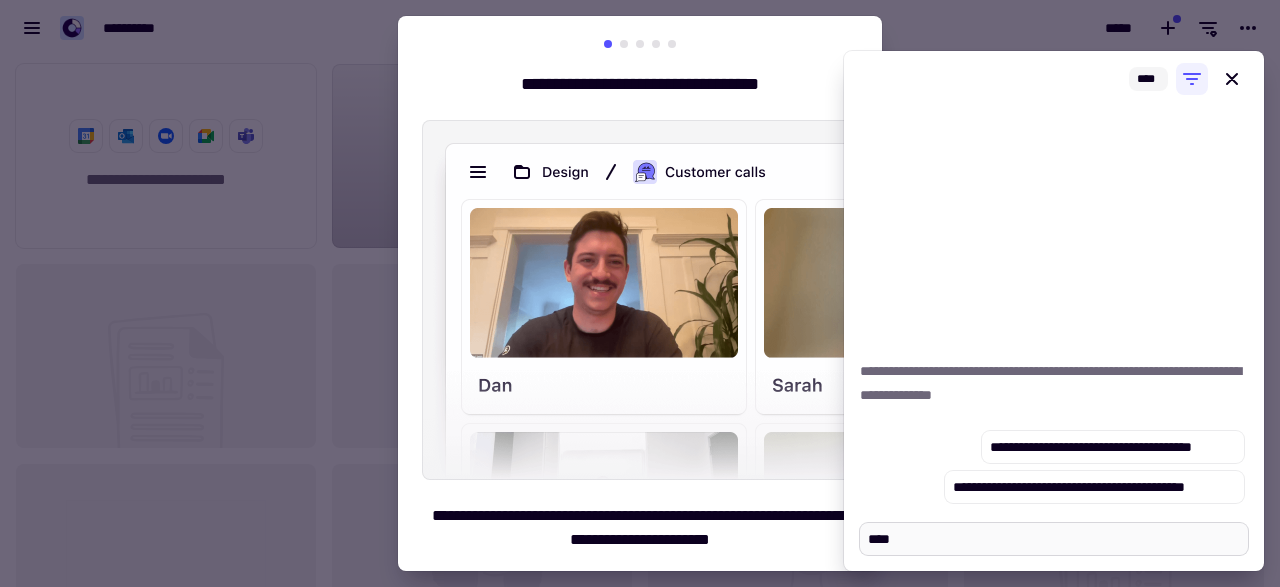 type on "*" 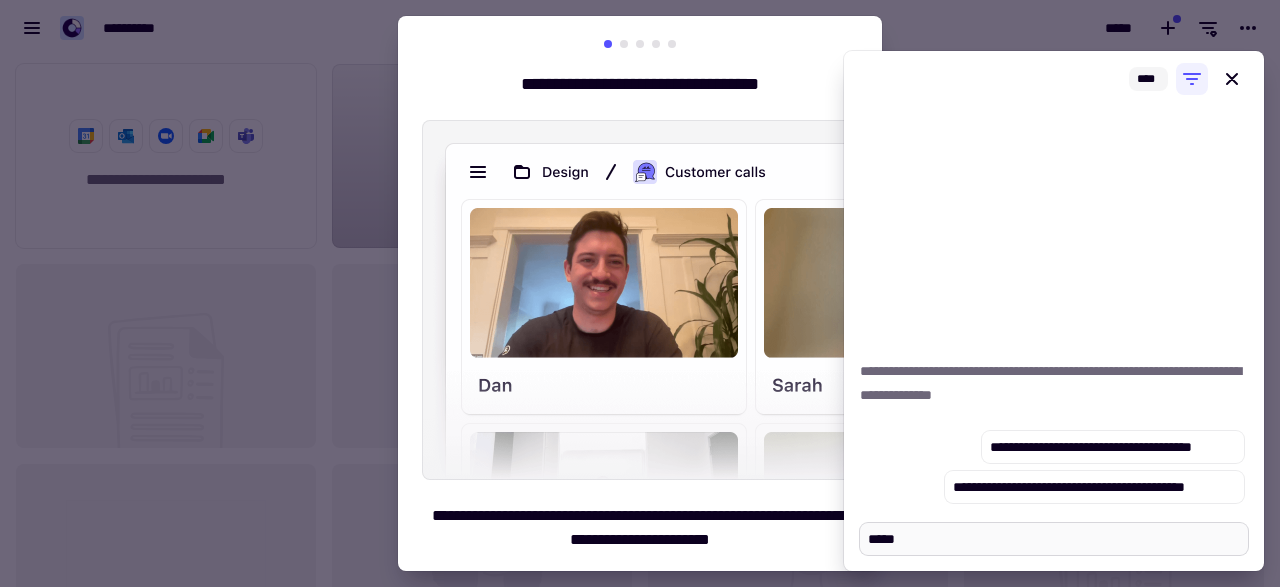 type on "*" 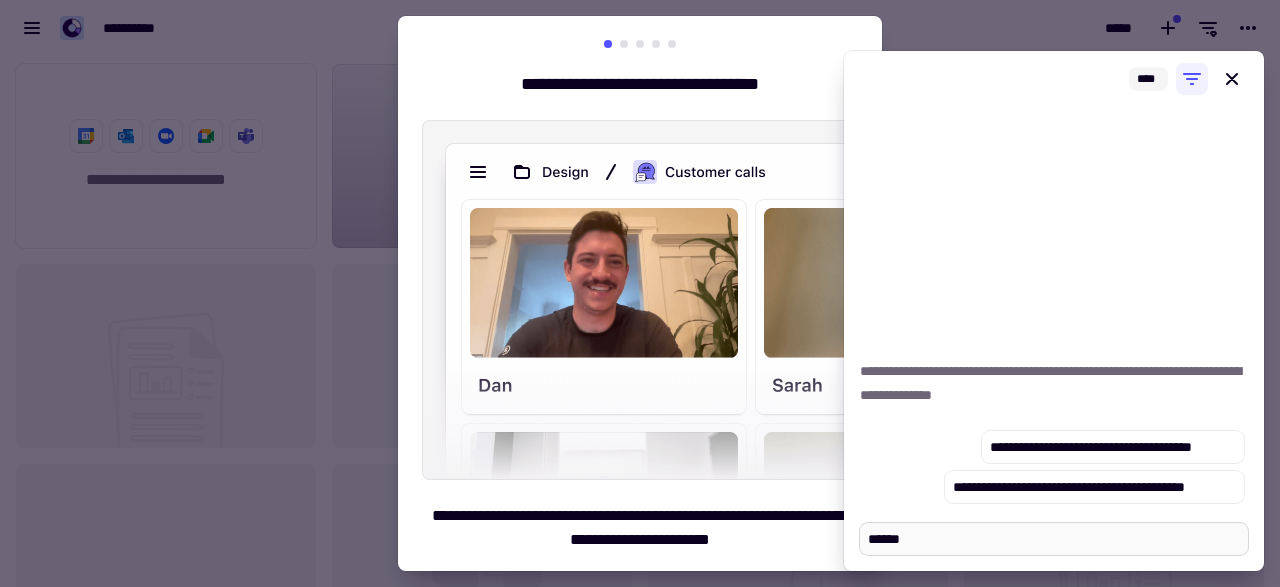 type on "*" 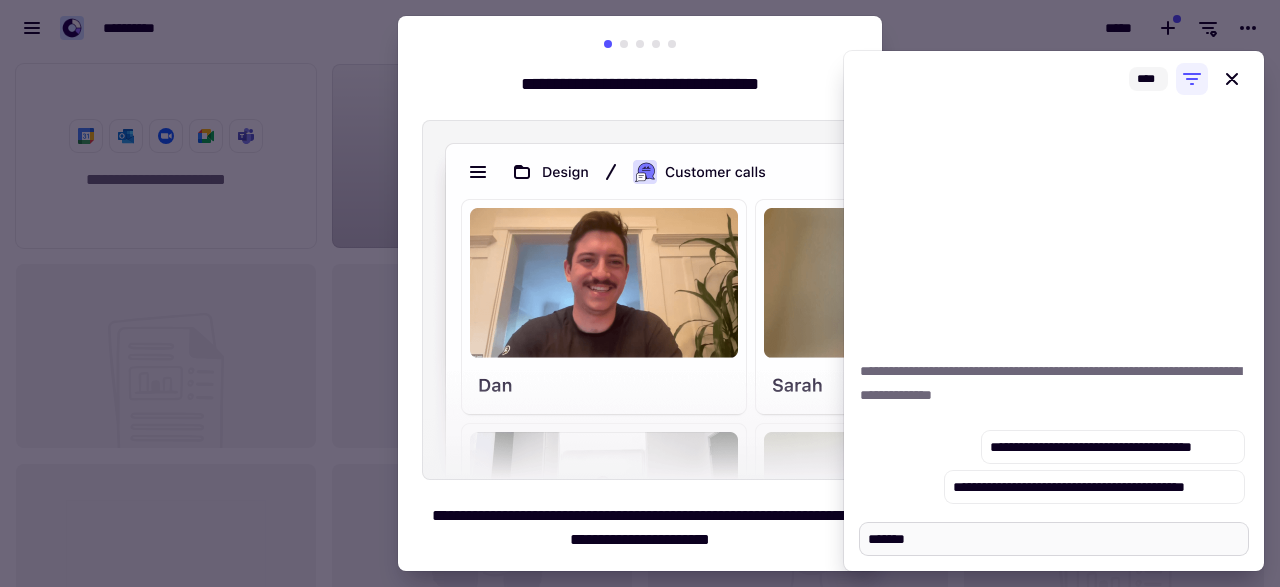 type on "*" 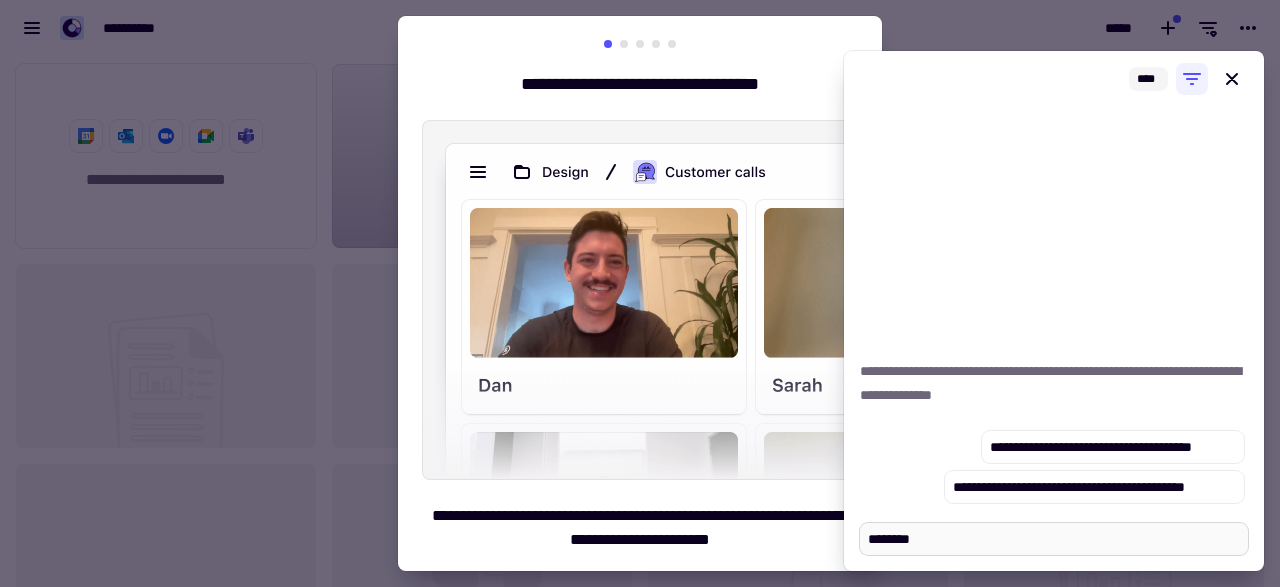 type on "*" 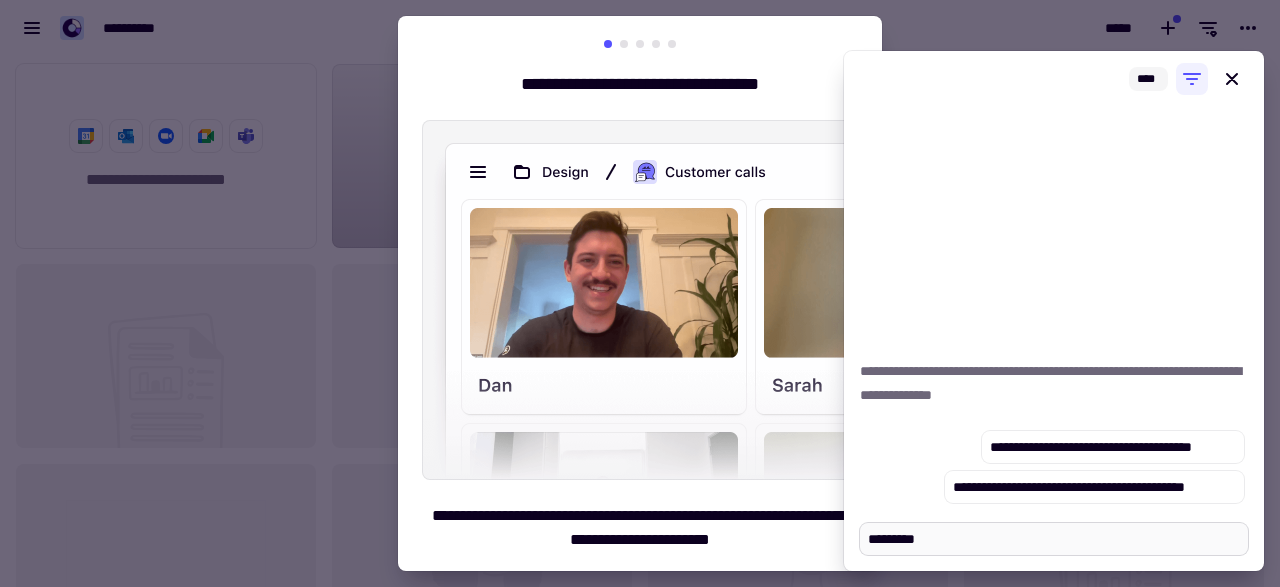 type on "*" 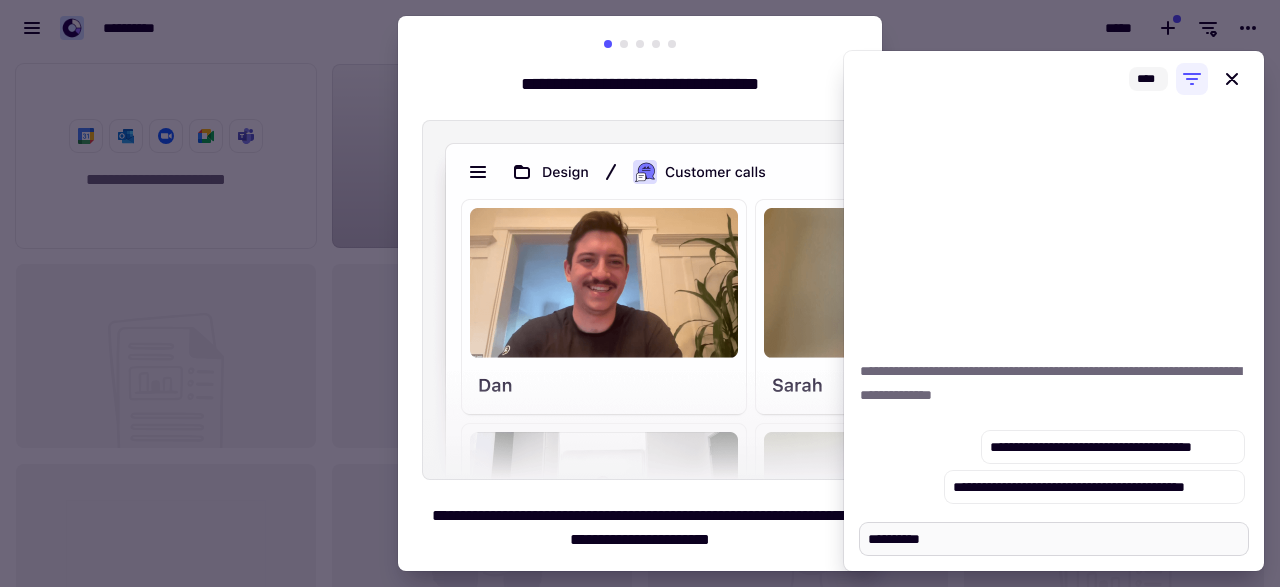 type on "*" 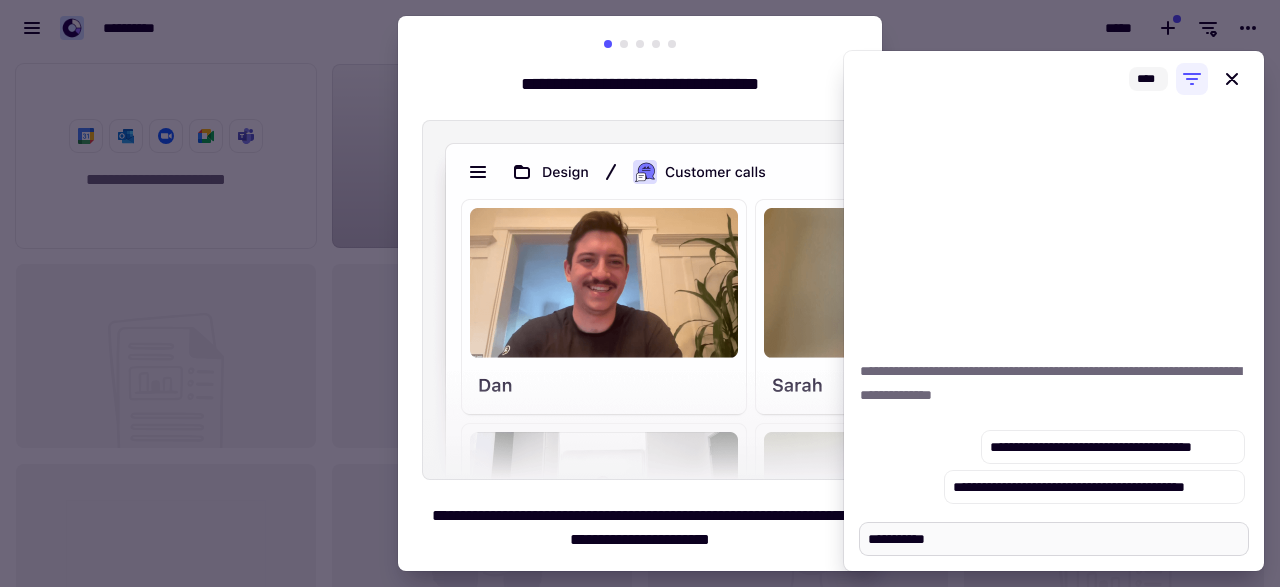 type on "*" 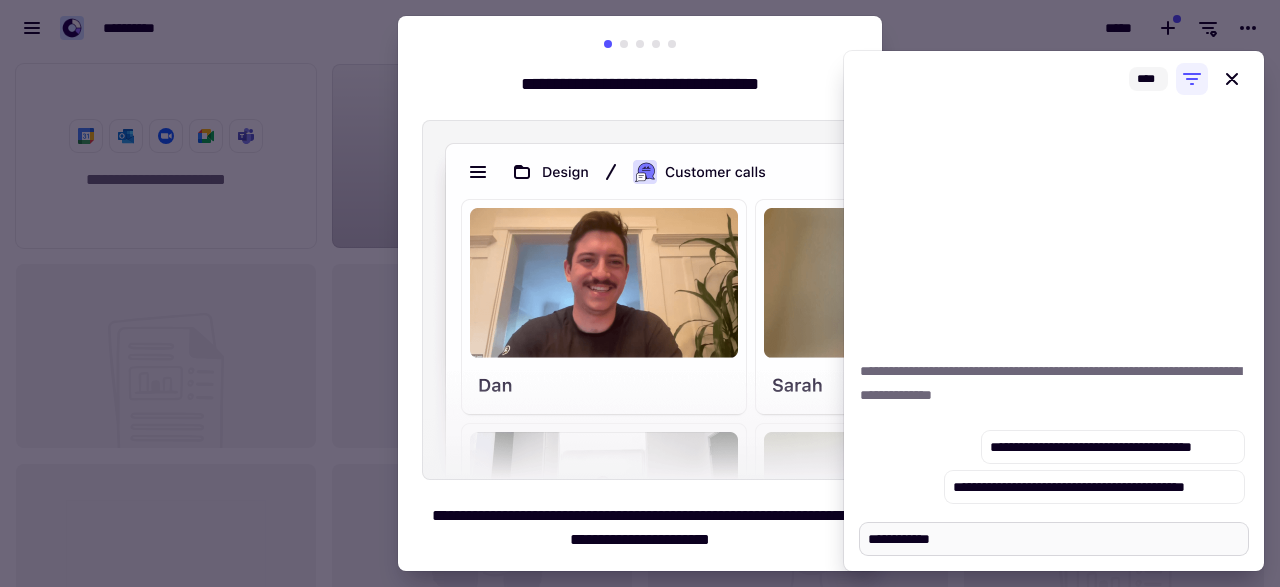 type on "*" 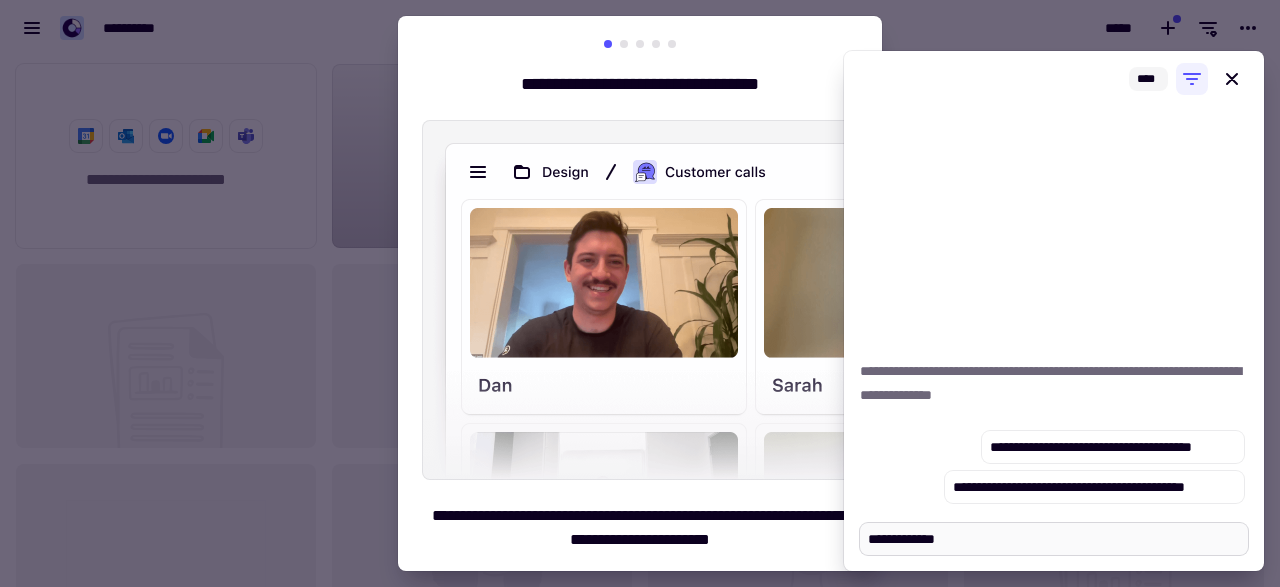 type on "*" 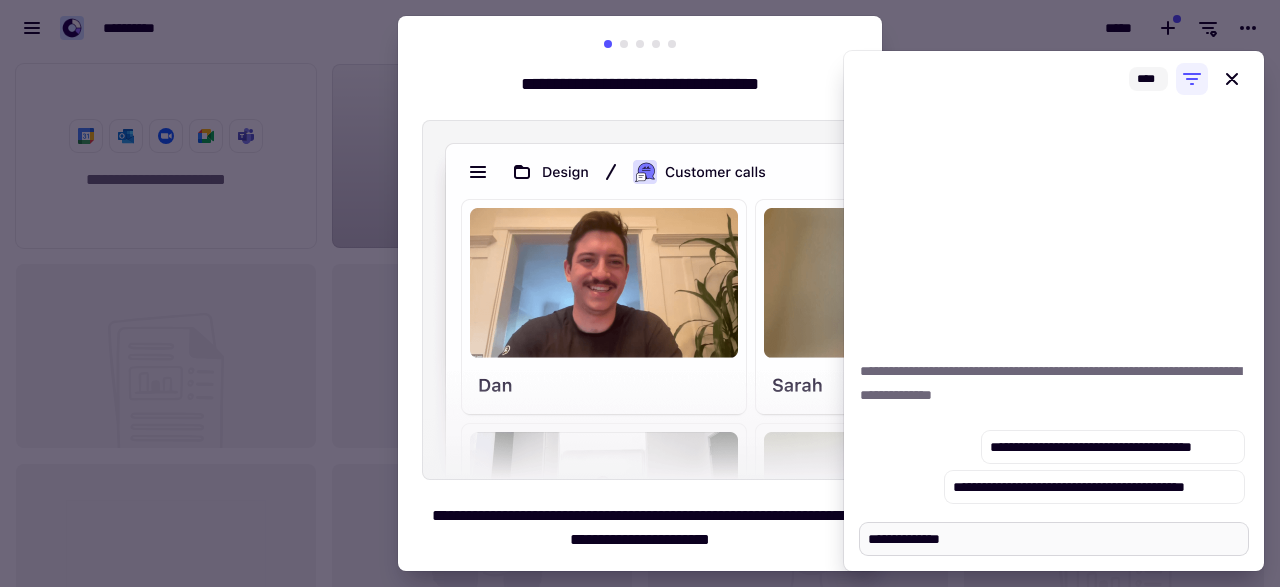 type on "*" 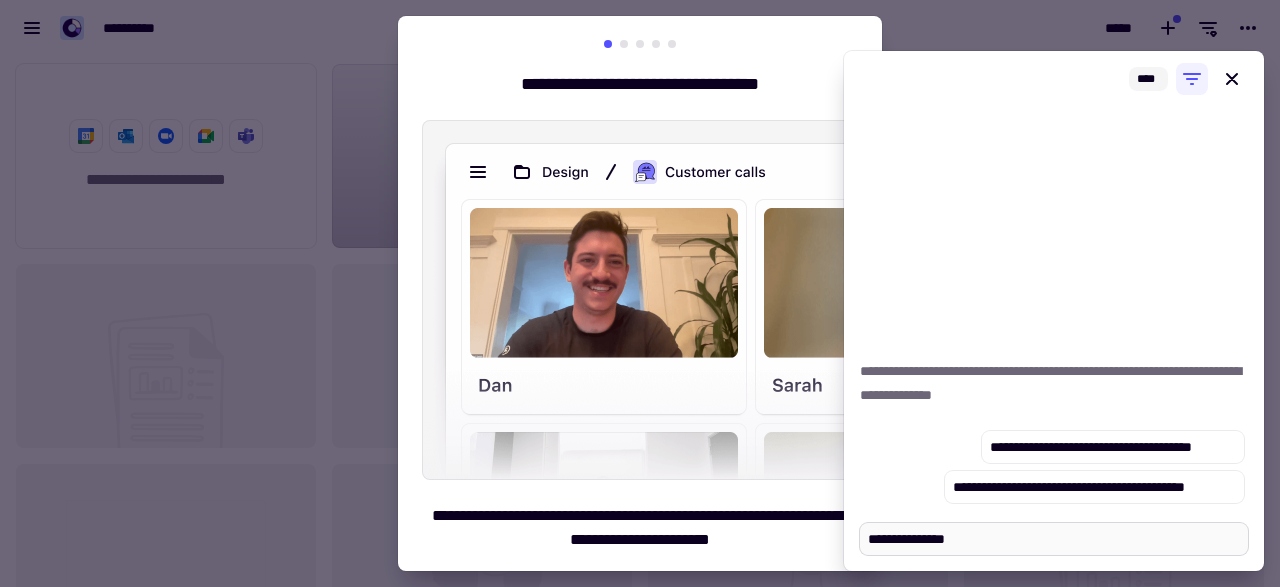 type on "*" 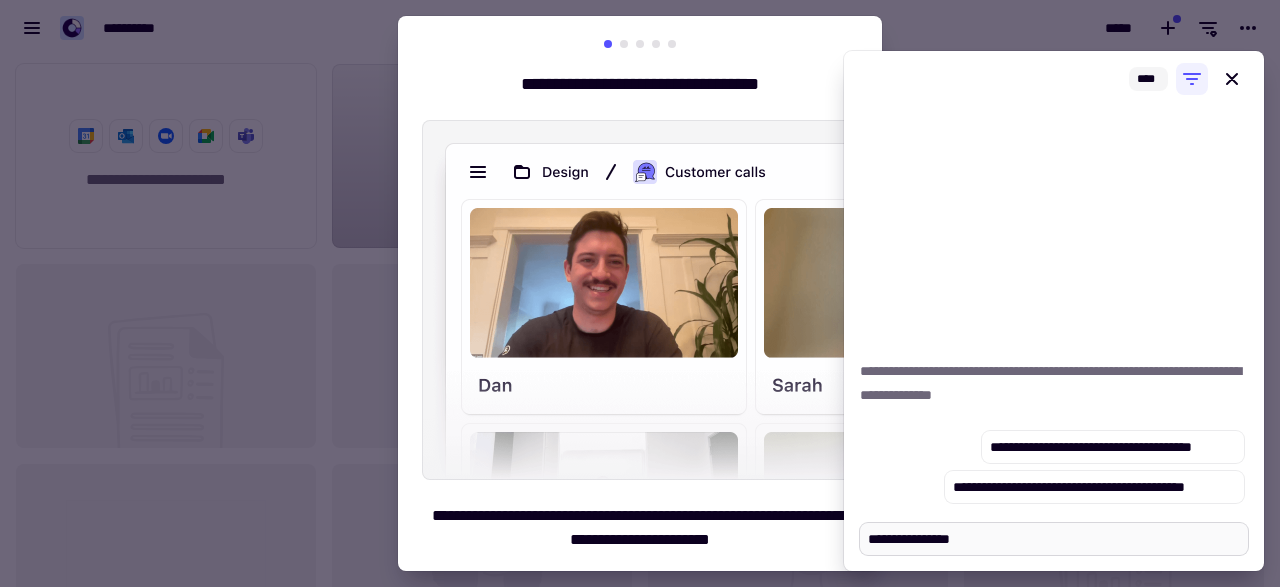type on "*" 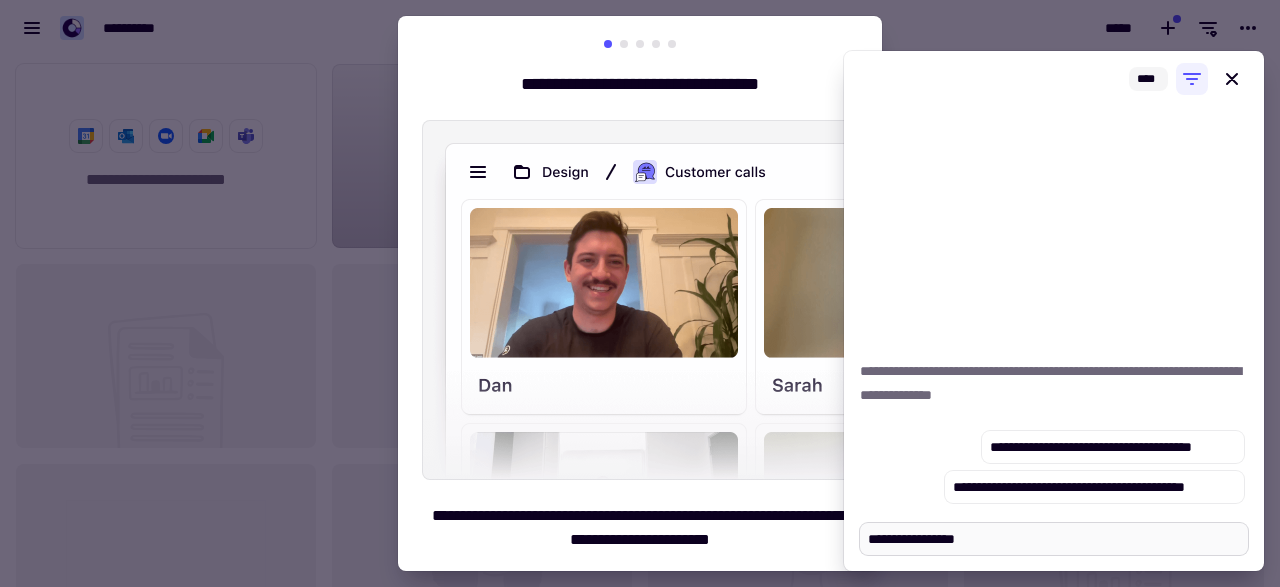 type on "*" 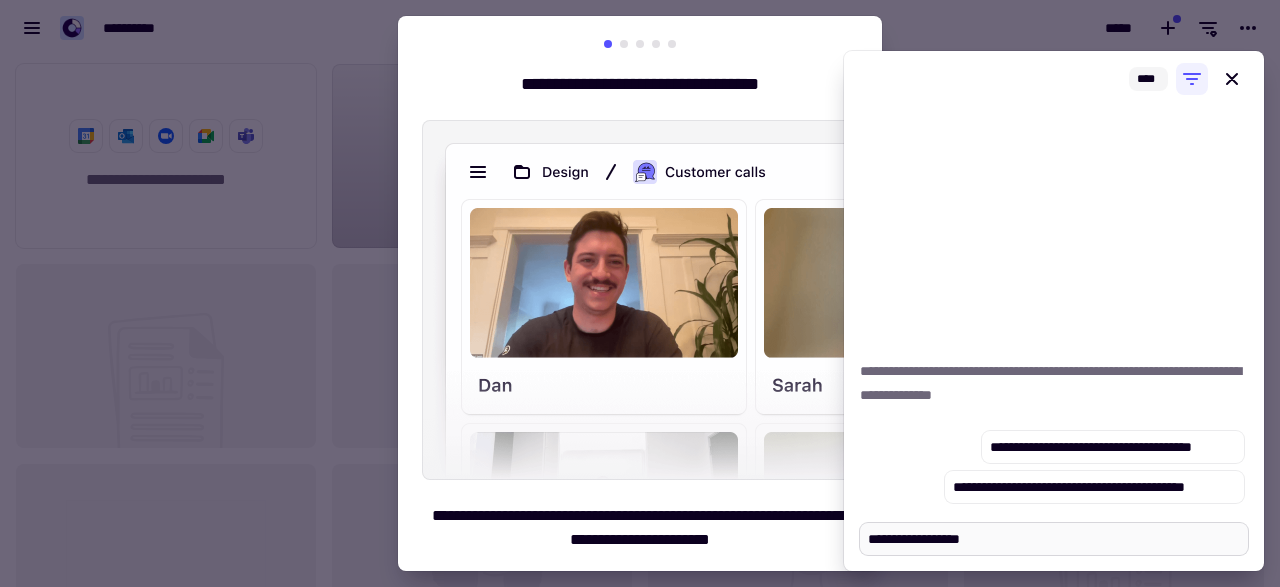 type on "*" 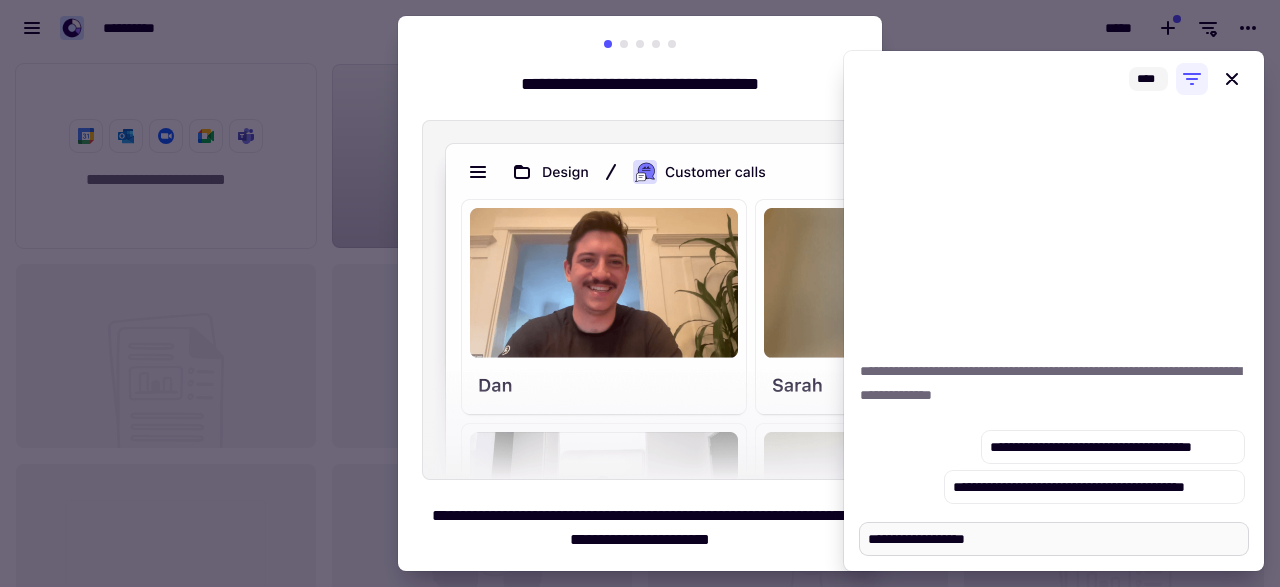 type on "*" 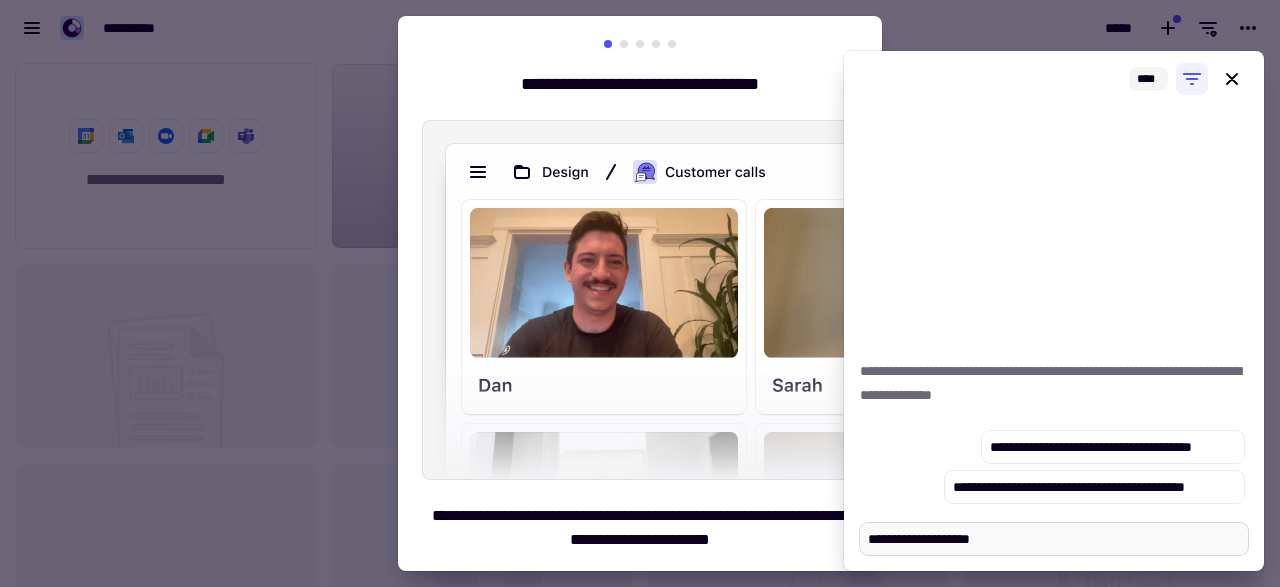 type on "*" 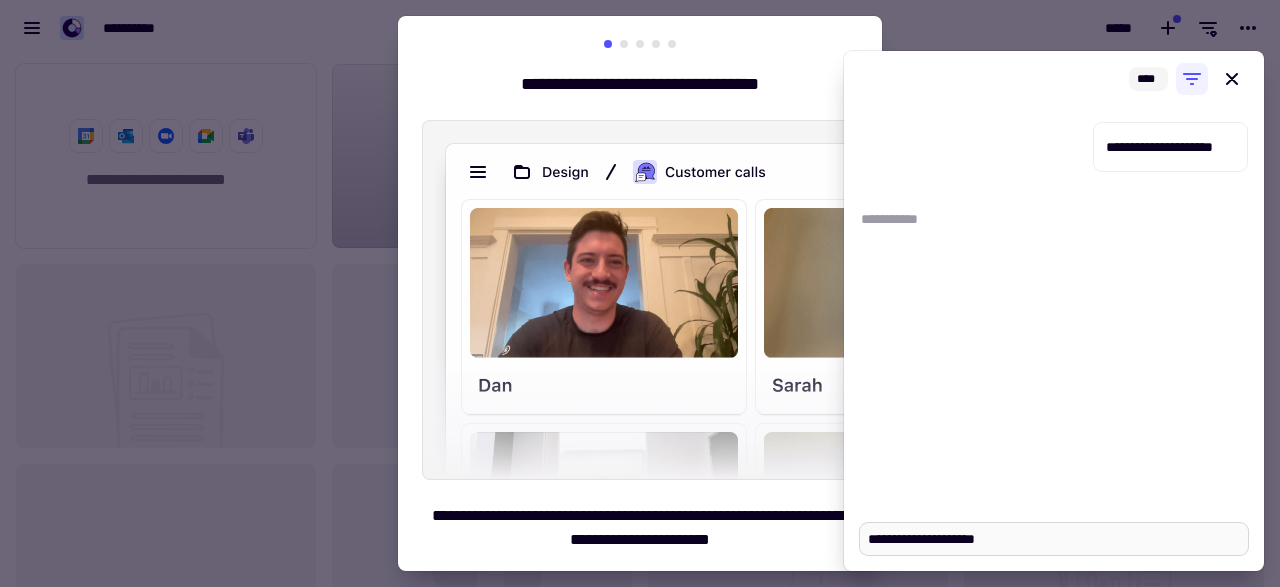 type on "*" 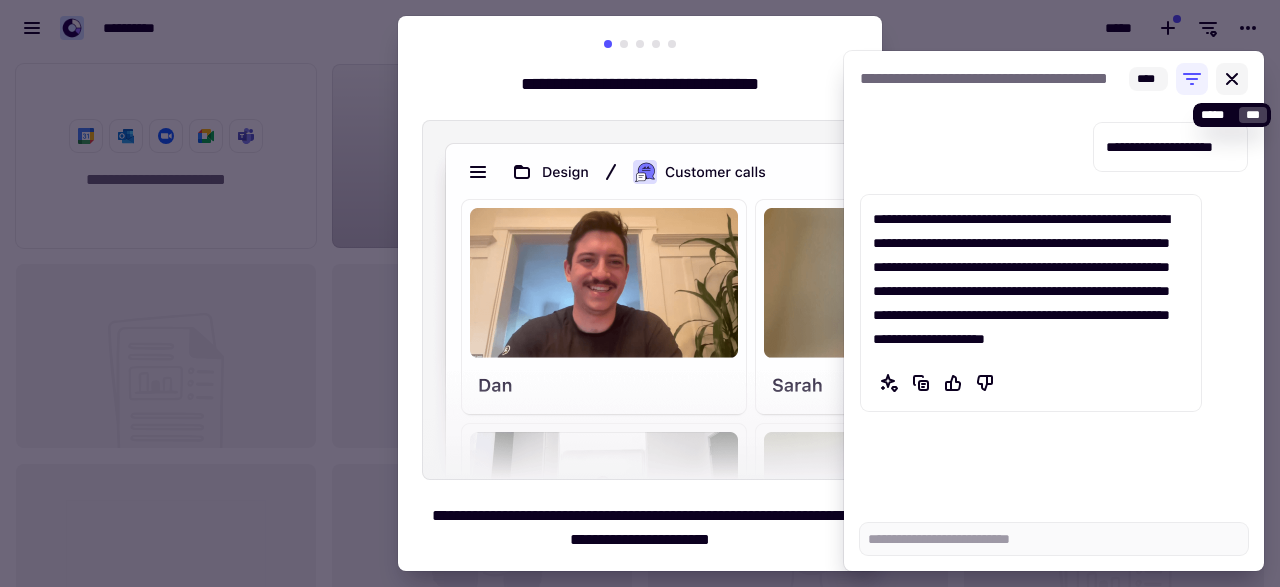 type on "*" 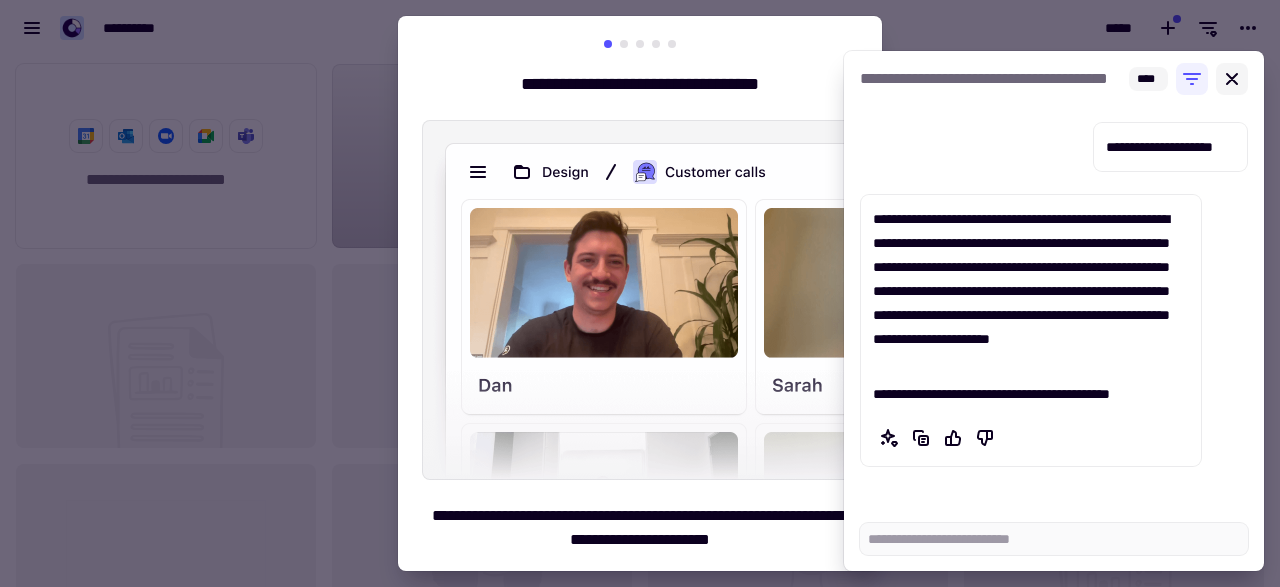 click 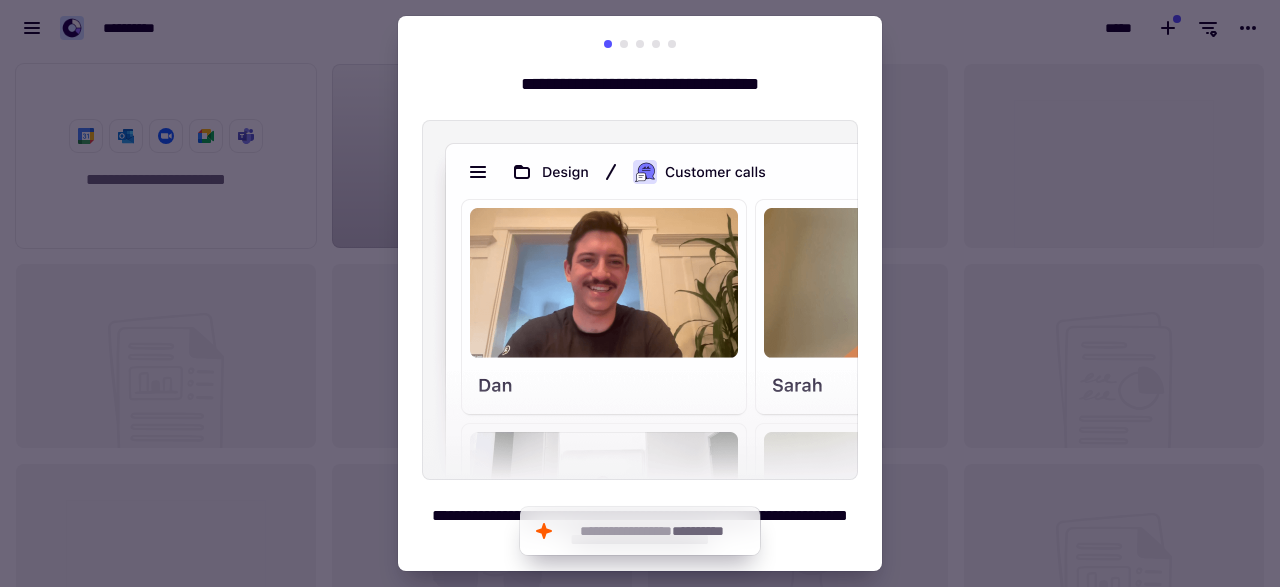 click at bounding box center [640, 293] 